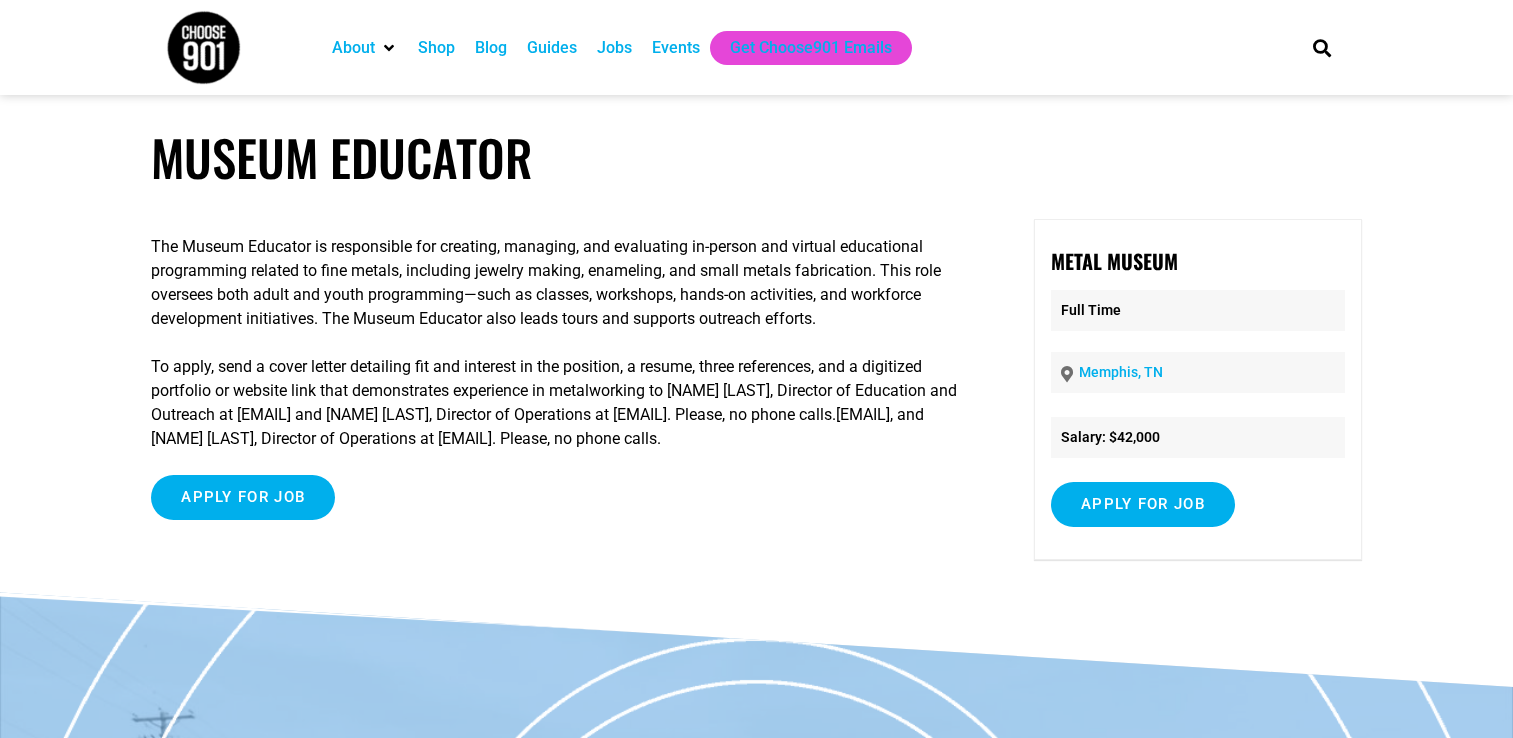 scroll, scrollTop: 0, scrollLeft: 0, axis: both 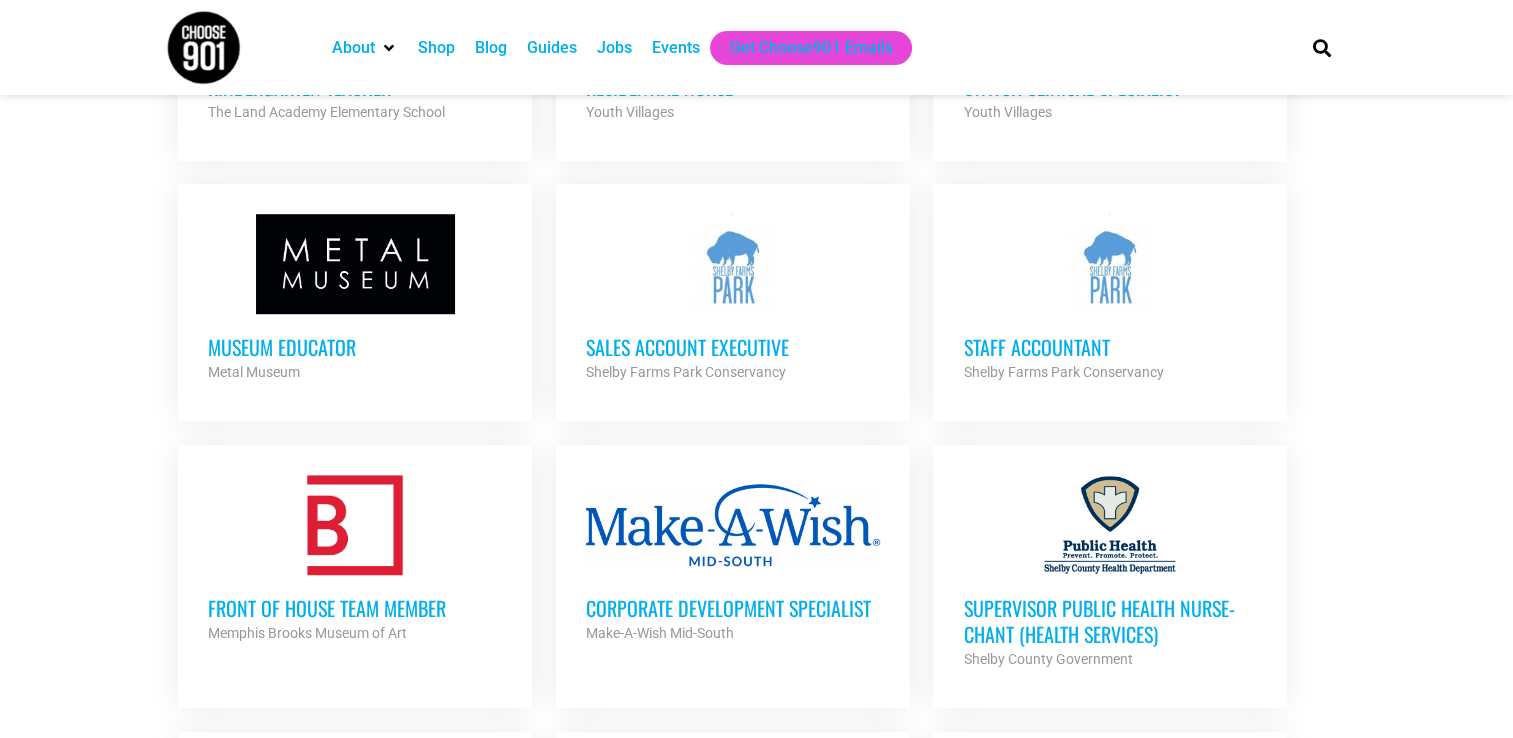 click on "Front of House Team Member" at bounding box center (355, 608) 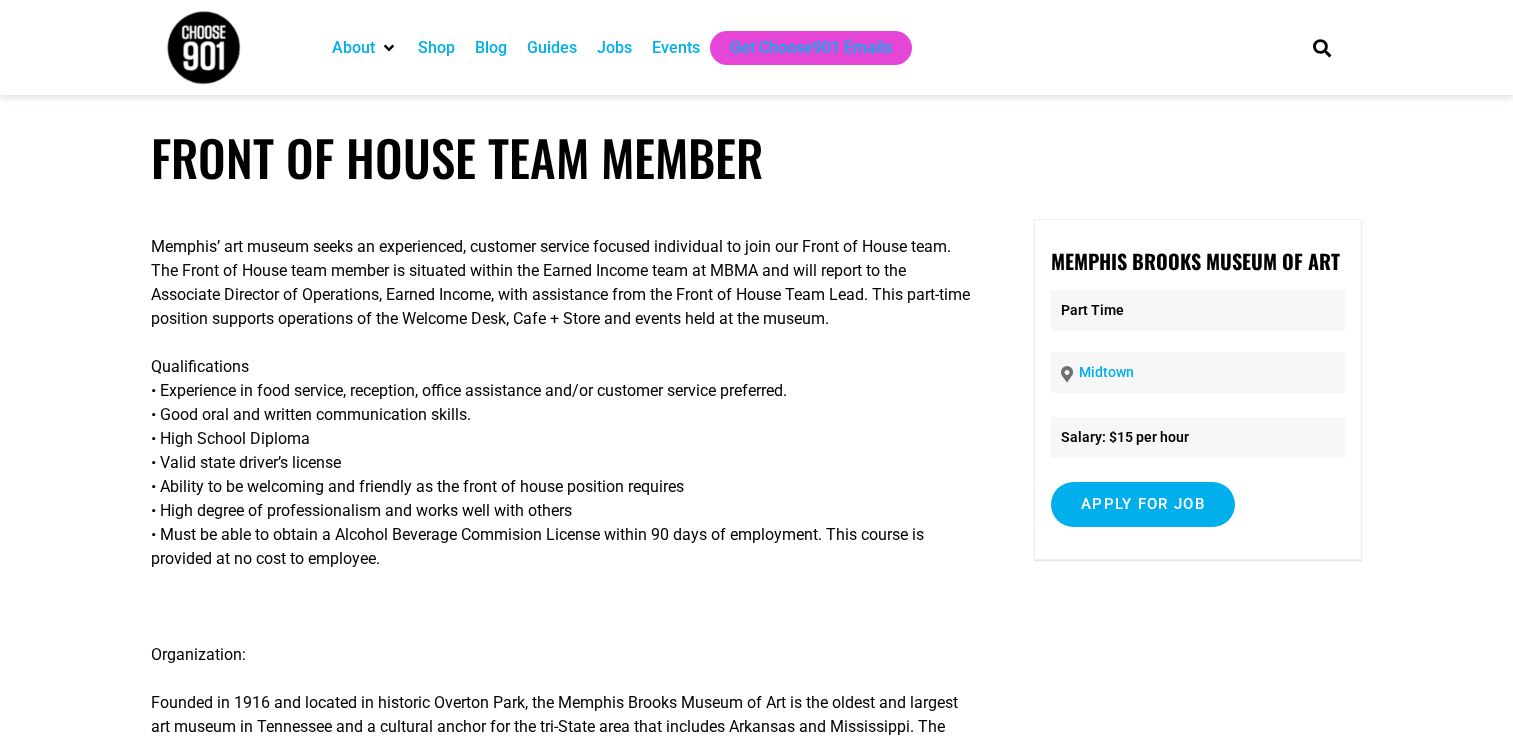 scroll, scrollTop: 0, scrollLeft: 0, axis: both 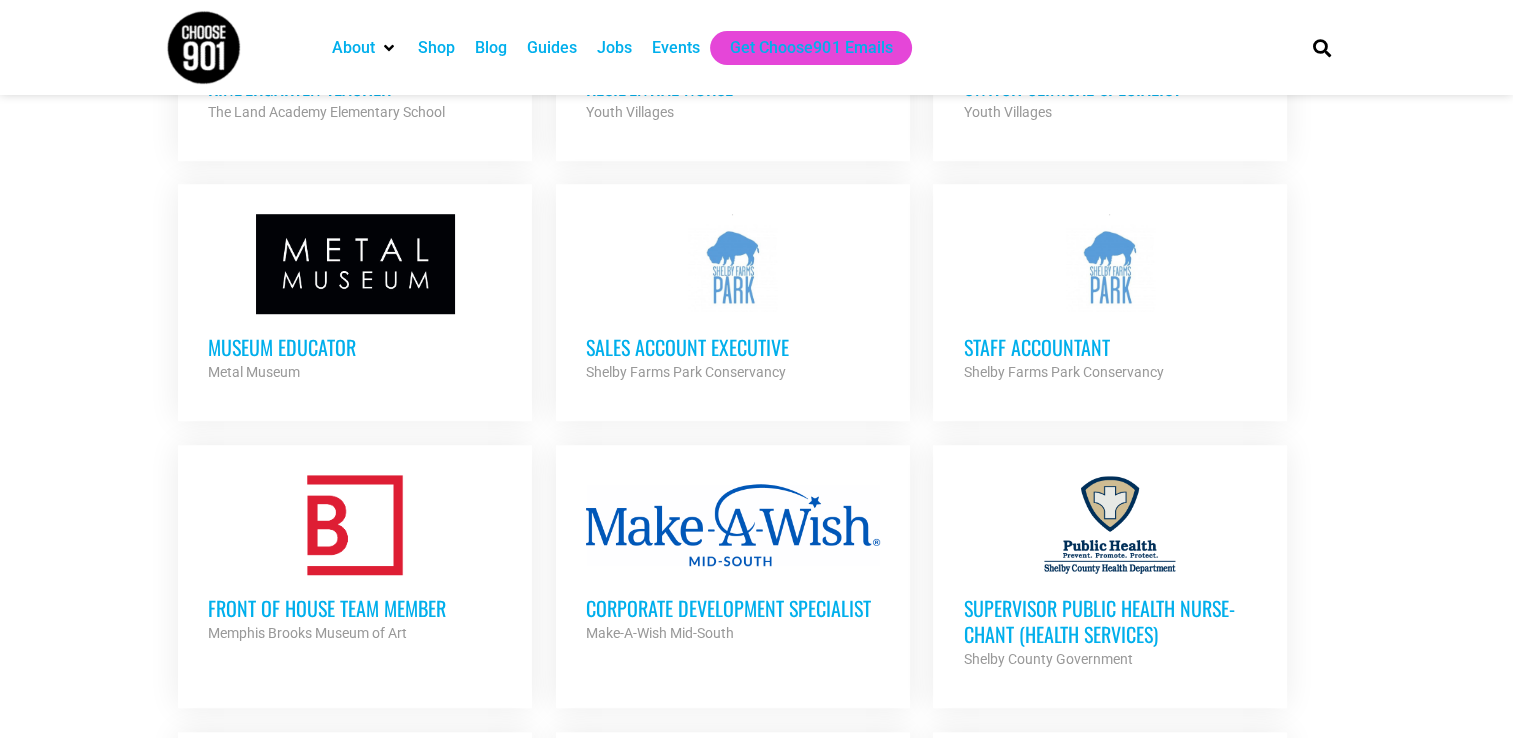 click on "Looking to make career moves in Memphis?
From tech to teaching, medical and more, Memphis is thriving with opportunities at some of the most dynamic companies and organizations in the region. The Choose901 Jobs Page is updated daily, so keep an eye out. The perfect opportunity might pop up at any moment!
Want New Job Opportunities like these Delivered Directly to your Inbox?
Subscribe to the Choose901 newsletter!
Keywords
Location
Category
Accounting
Administrative
Communication
Creative
Customer Service
Development
Education
Internship
Legal
Management
Marketing
Medical
Operations
Outdoor Work
Restaurant/Hospitality" at bounding box center [756, 391] 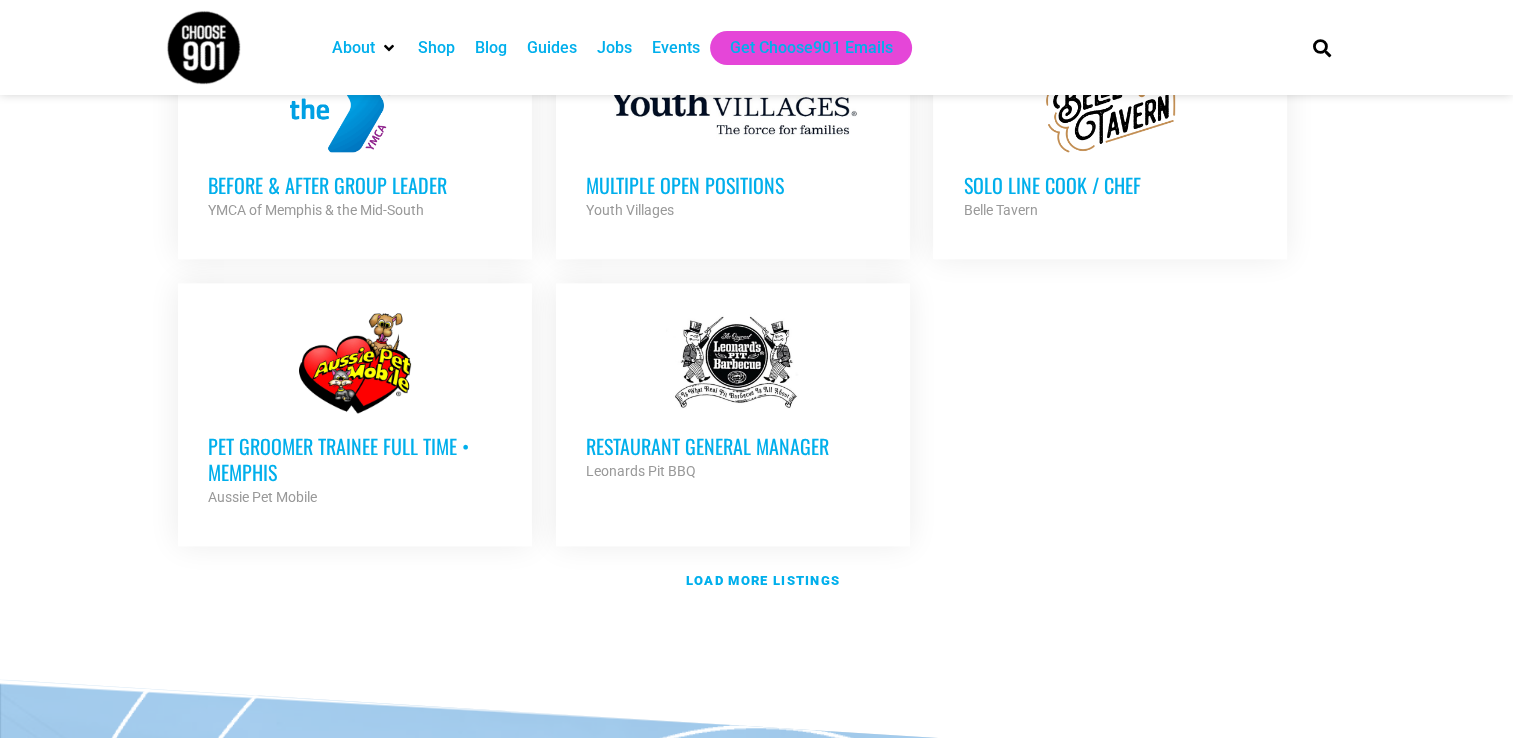 scroll, scrollTop: 2280, scrollLeft: 0, axis: vertical 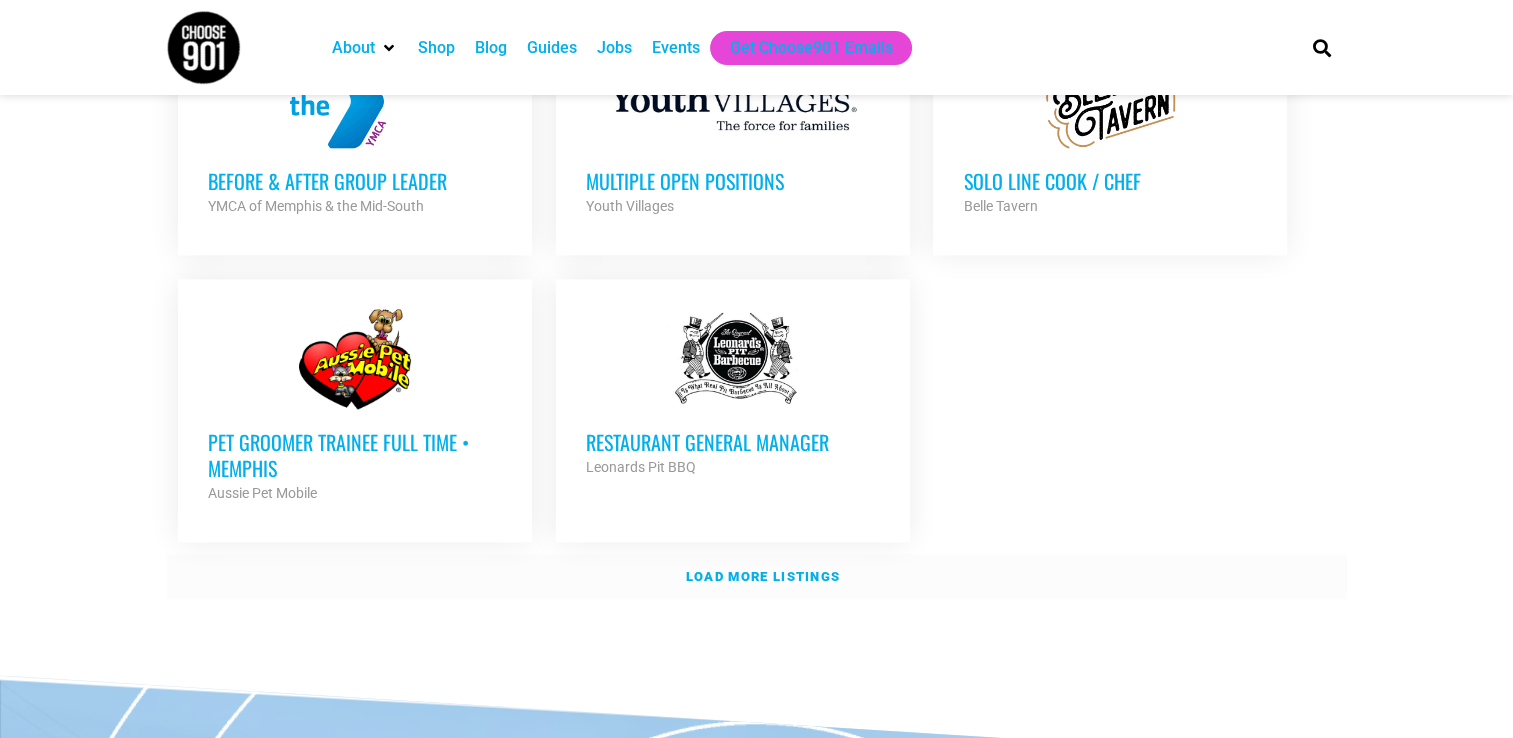 click on "Load more listings" at bounding box center (763, 576) 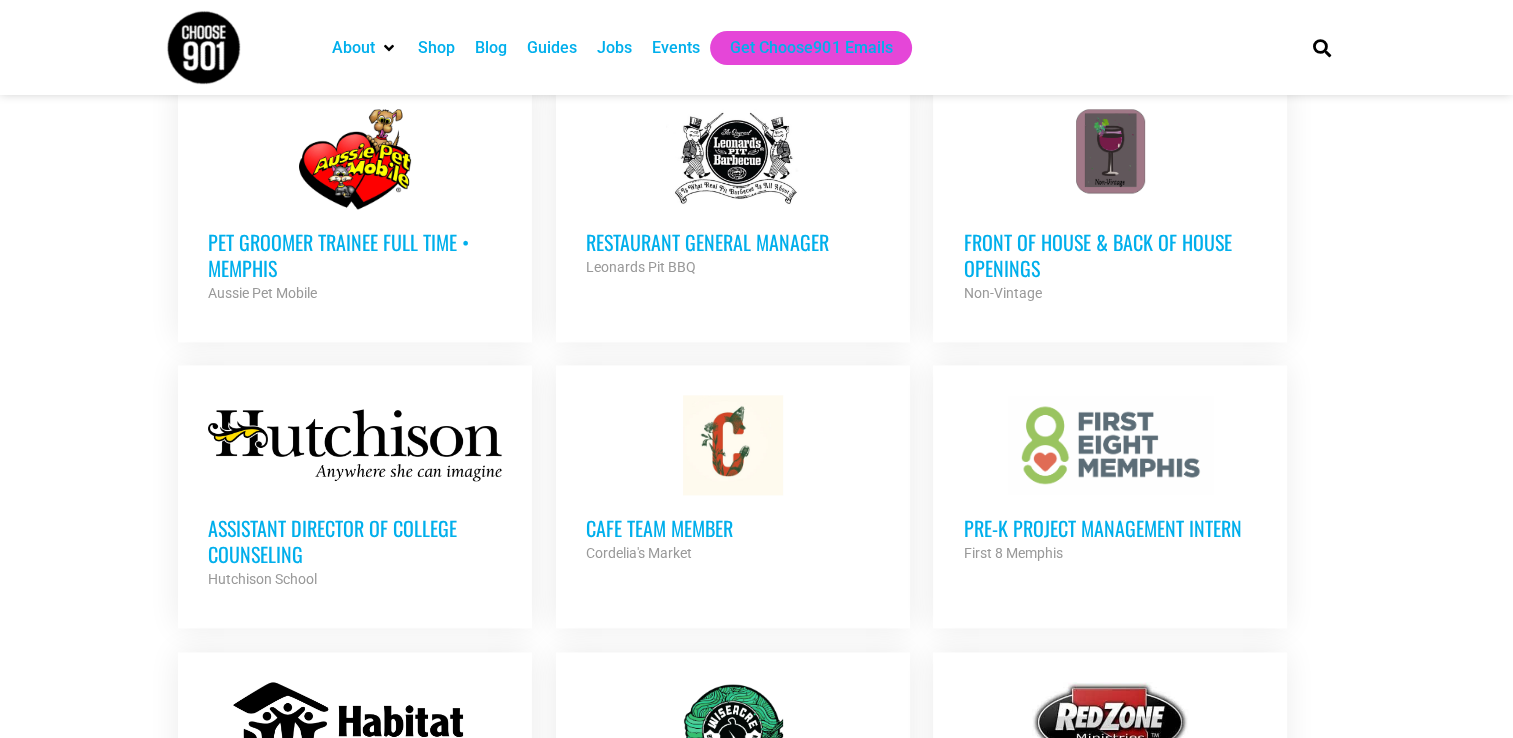scroll, scrollTop: 2520, scrollLeft: 0, axis: vertical 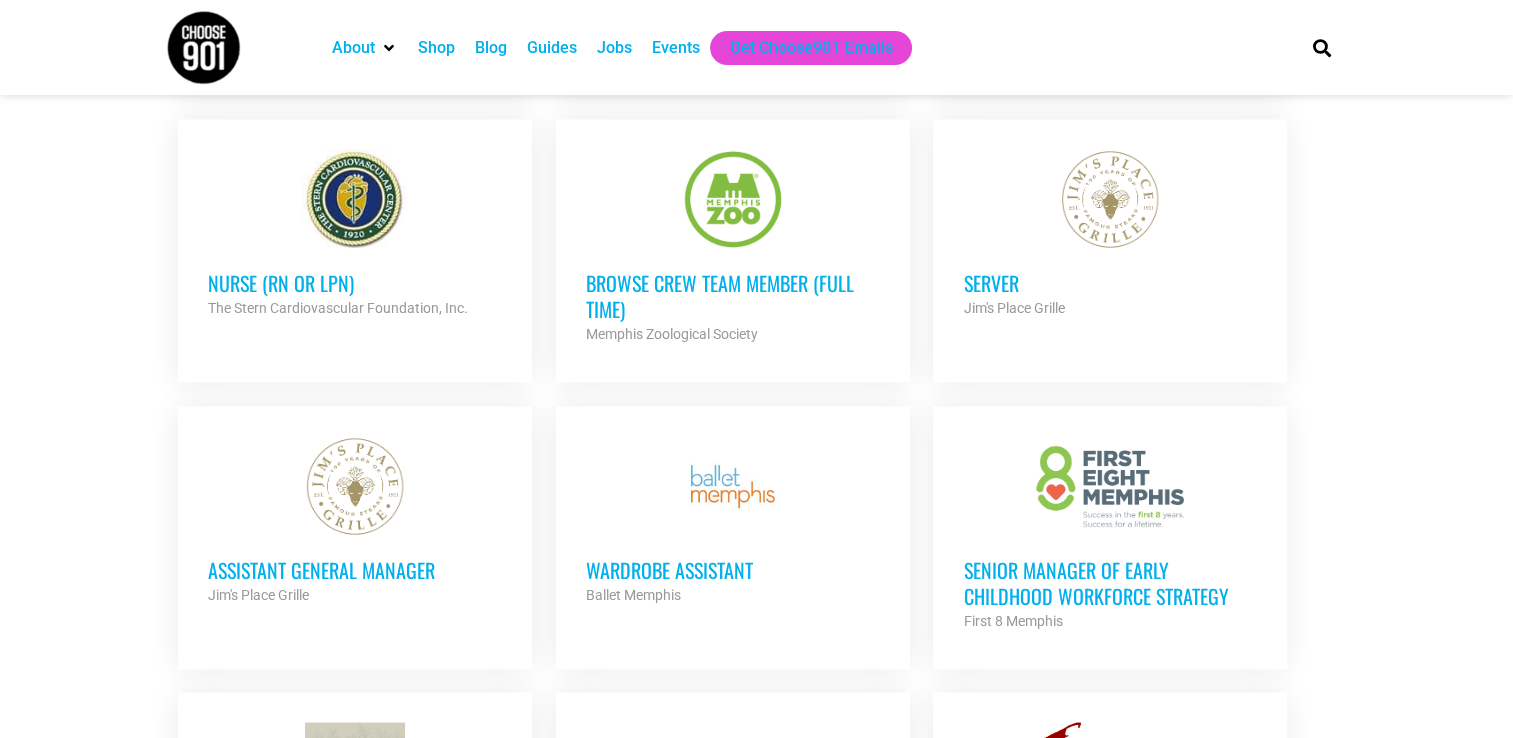 click on "Browse Crew Team Member (Full Time)" at bounding box center [733, 295] 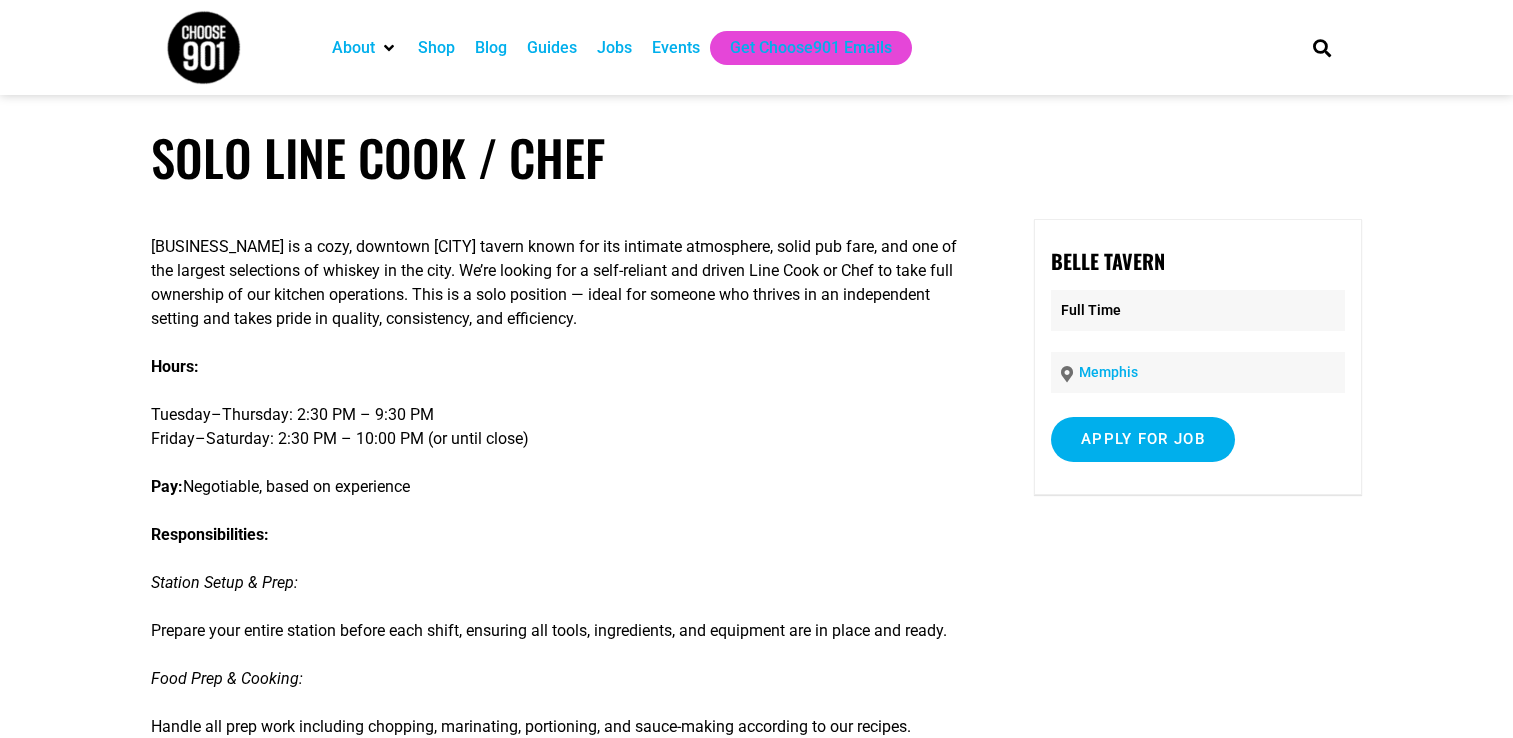 scroll, scrollTop: 0, scrollLeft: 0, axis: both 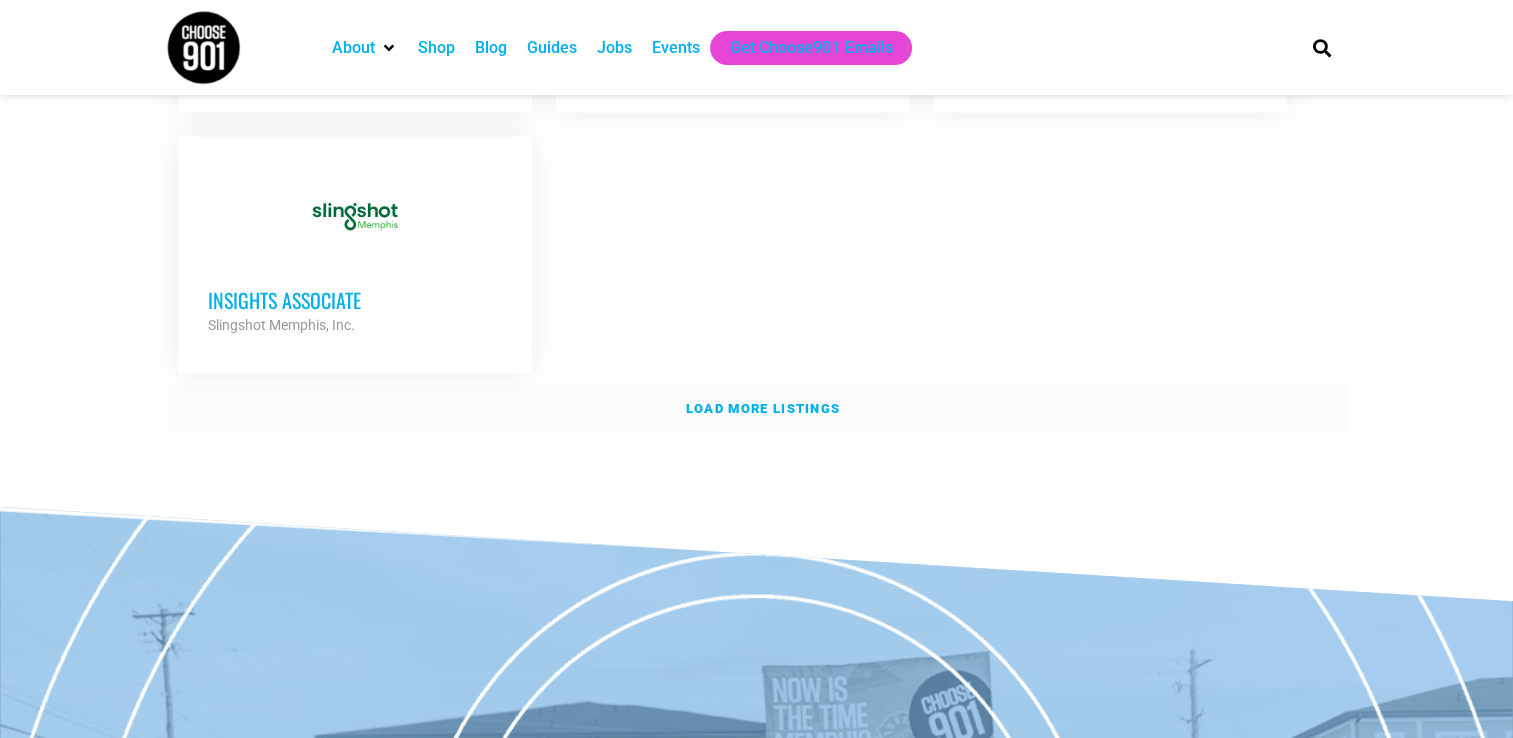 click on "Load more listings" at bounding box center [763, 408] 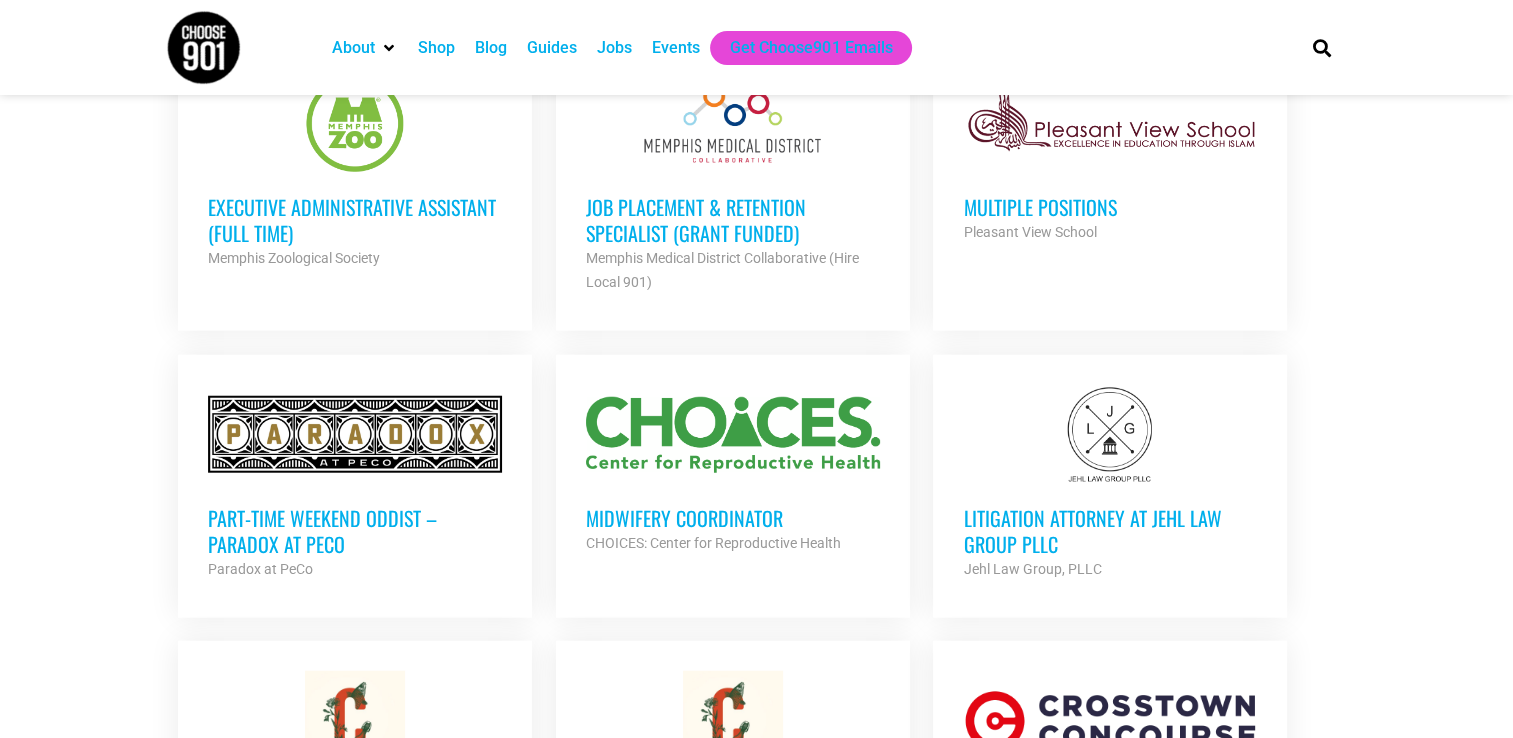 scroll, scrollTop: 5082, scrollLeft: 0, axis: vertical 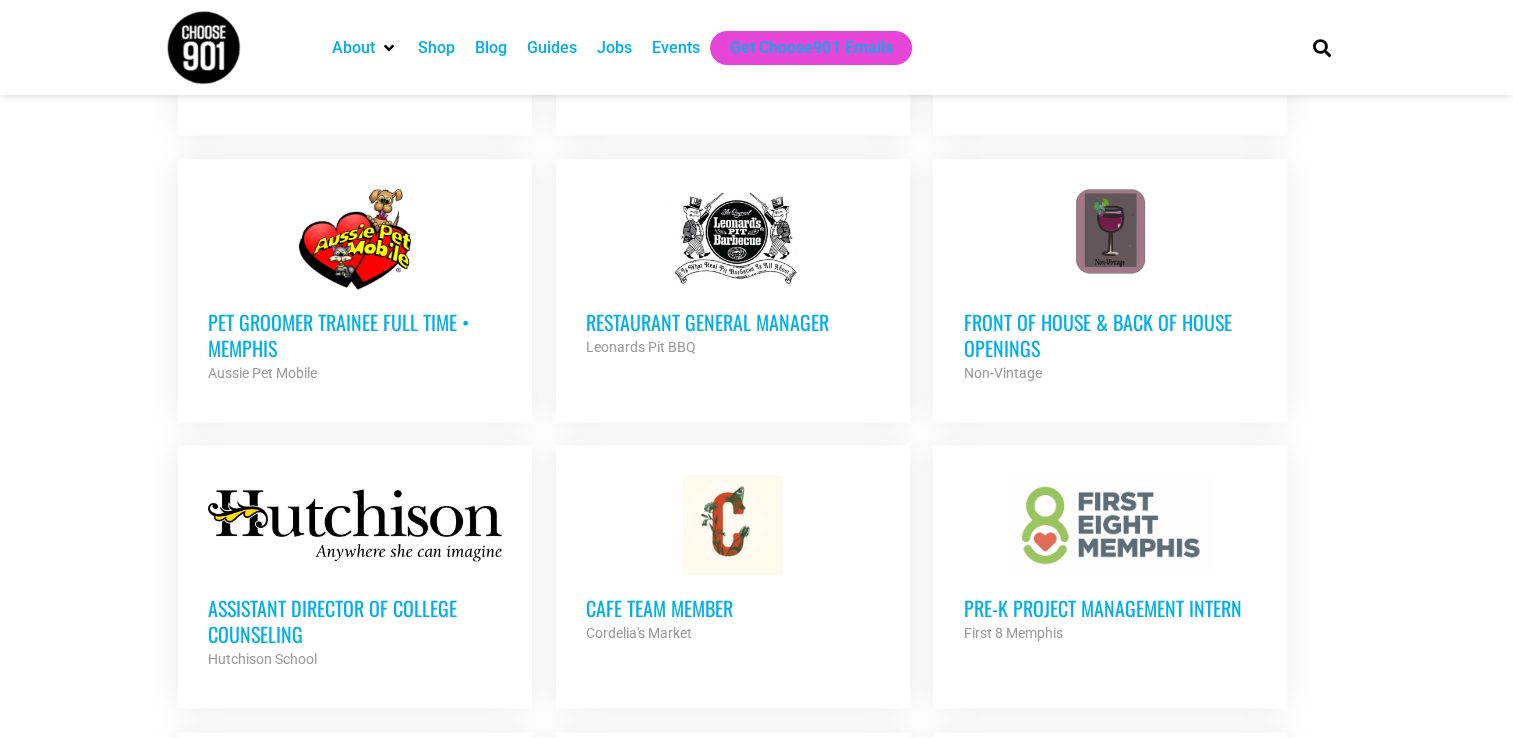 click at bounding box center [1110, 525] 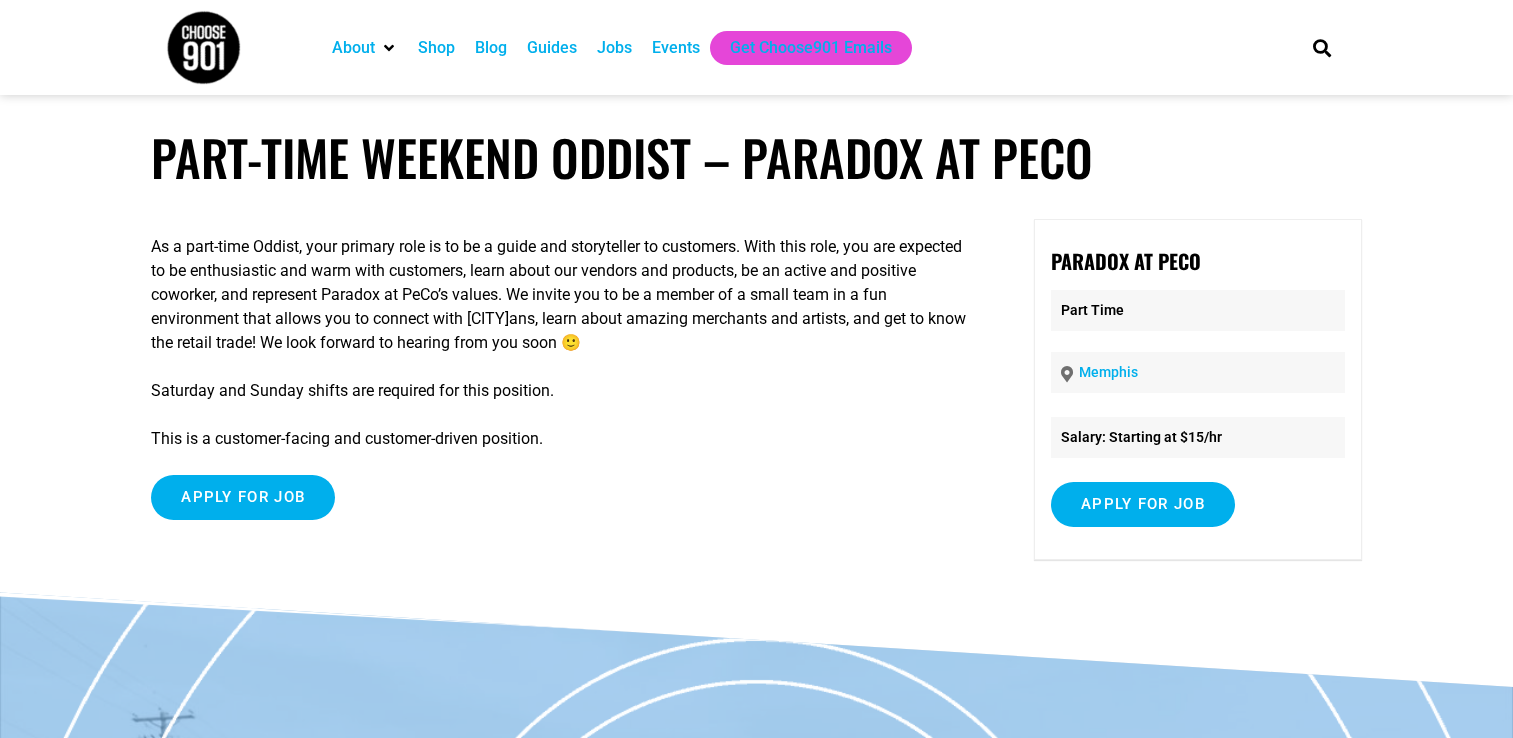 scroll, scrollTop: 0, scrollLeft: 0, axis: both 